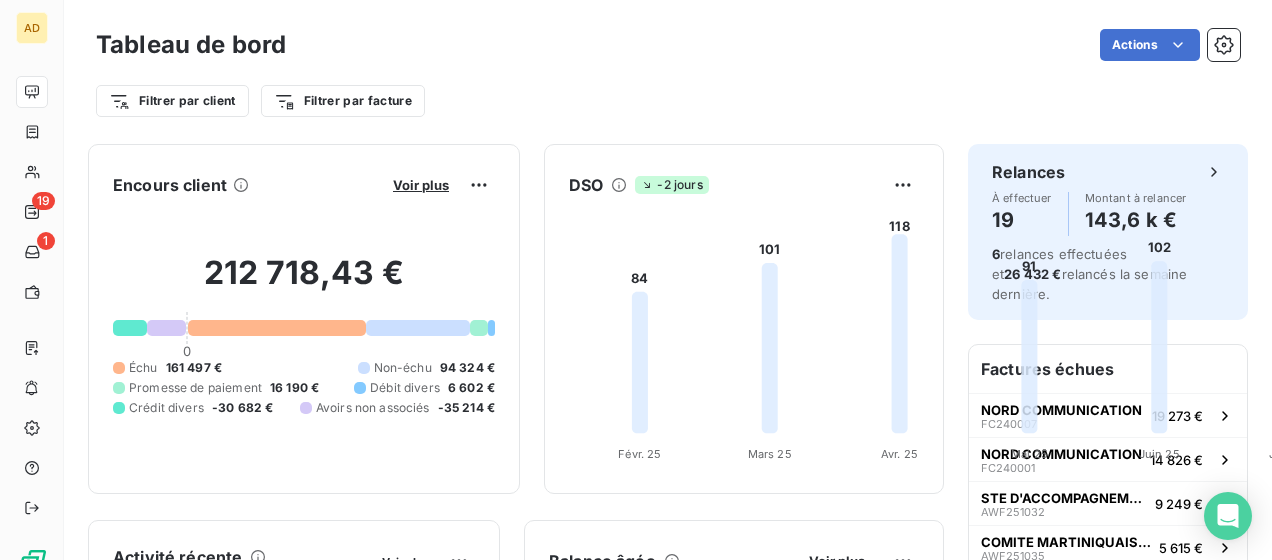 scroll, scrollTop: 0, scrollLeft: 0, axis: both 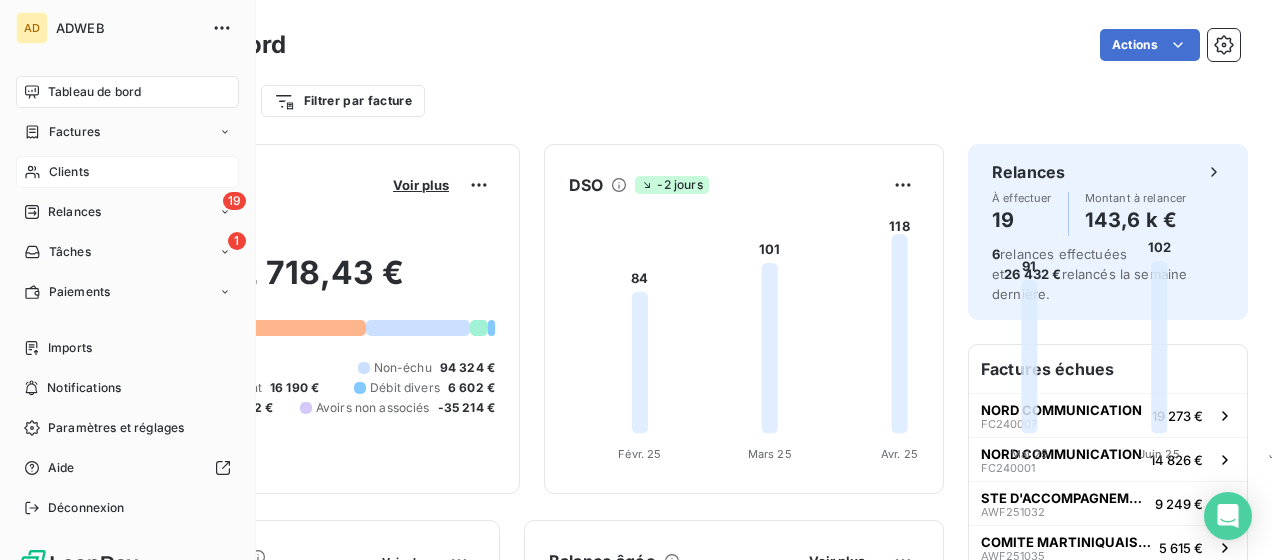 click on "Clients" at bounding box center (127, 172) 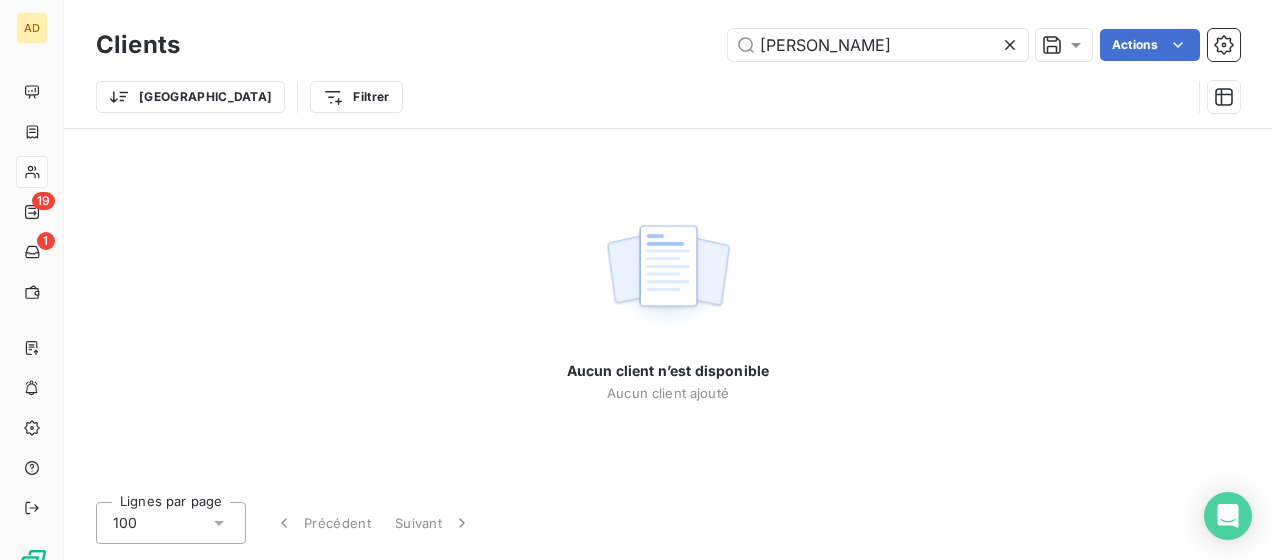 type on "[PERSON_NAME]" 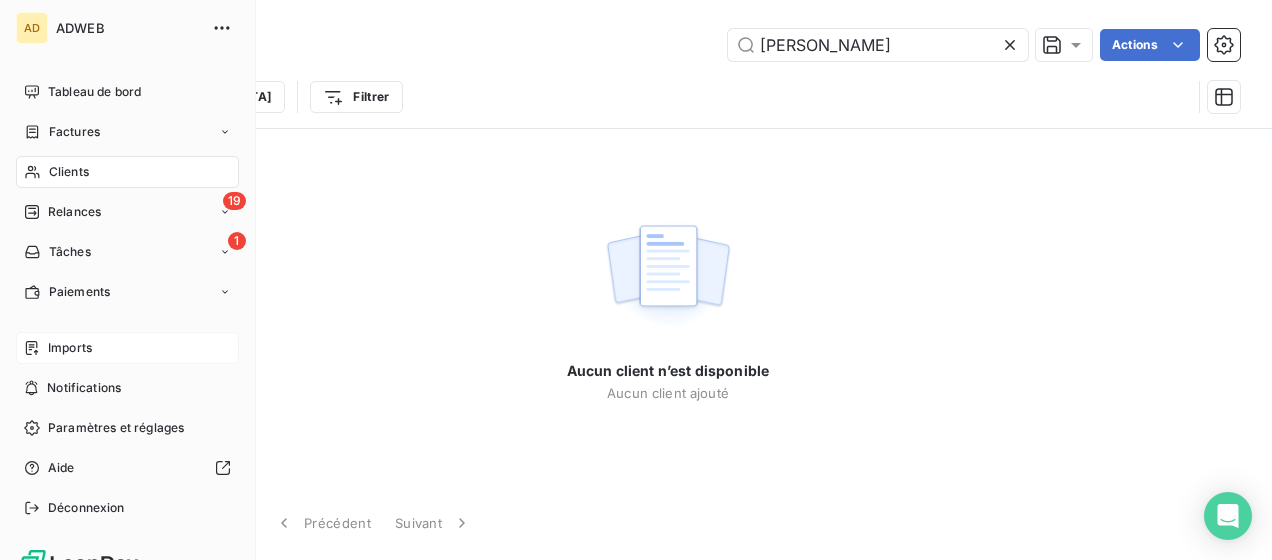 click on "Imports" at bounding box center [70, 348] 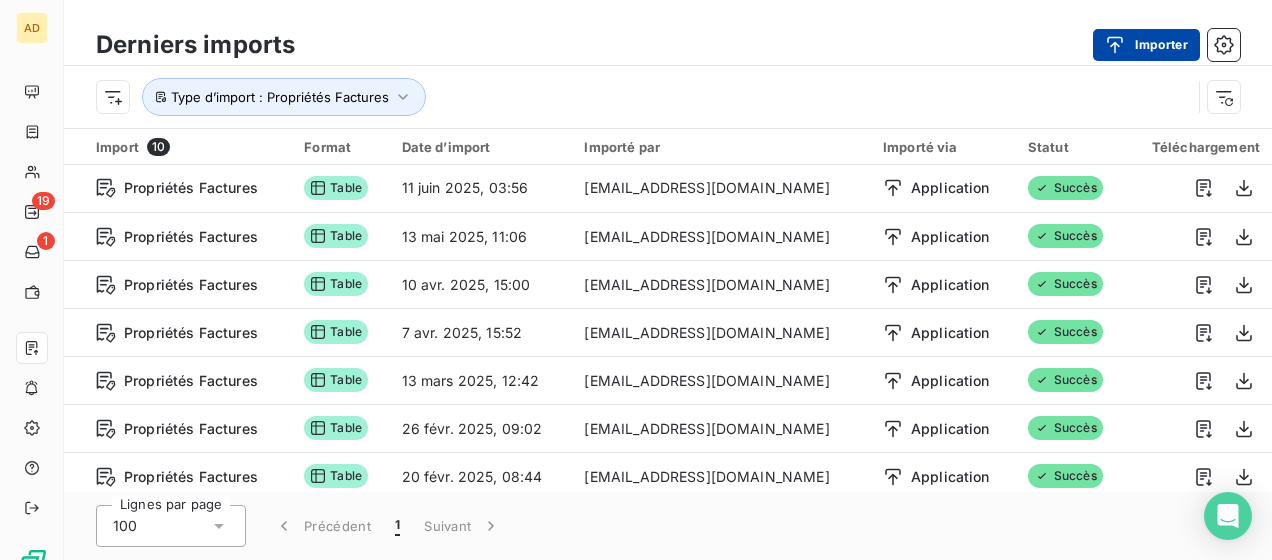 click on "Importer" at bounding box center (1146, 45) 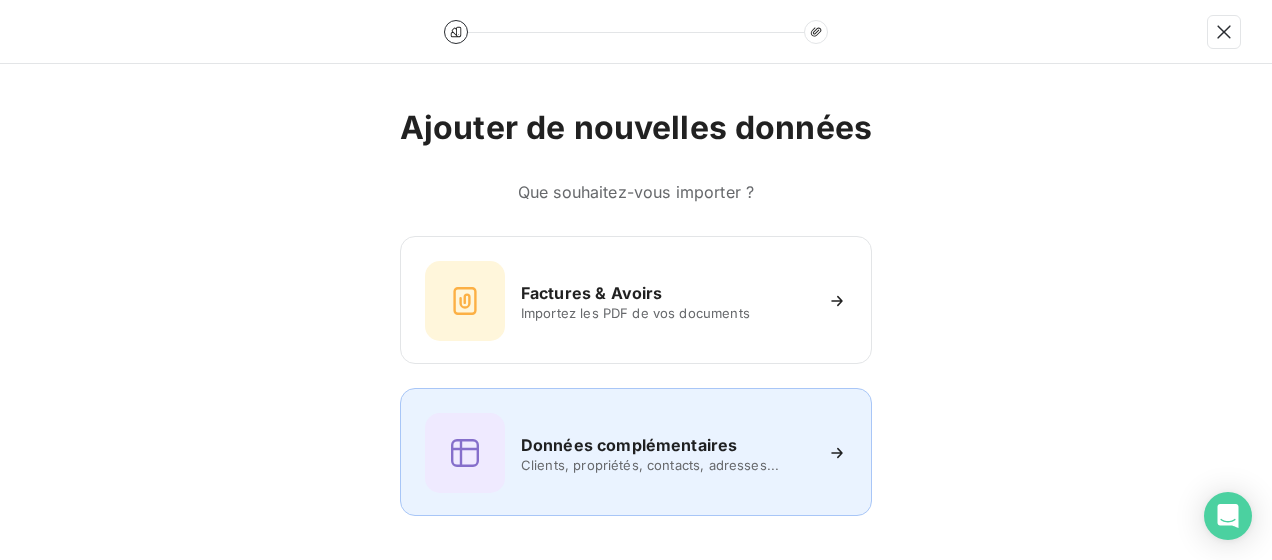 click on "Clients, propriétés, contacts, adresses..." at bounding box center (666, 465) 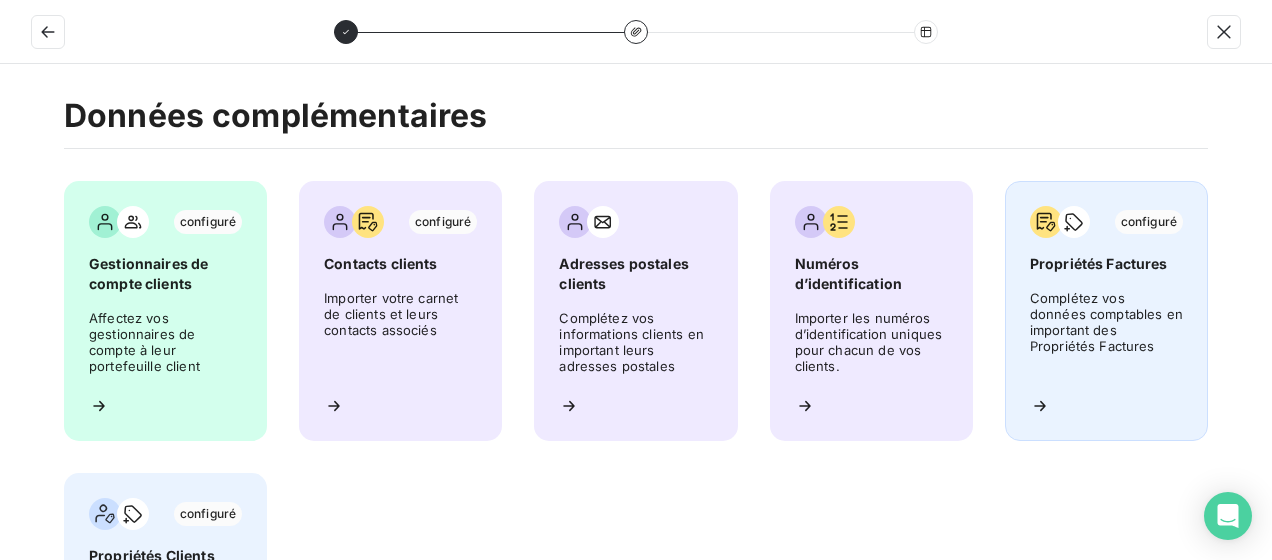 click on "configuré Propriétés Factures Complétez vos données comptables en important des Propriétés Factures" at bounding box center (1106, 311) 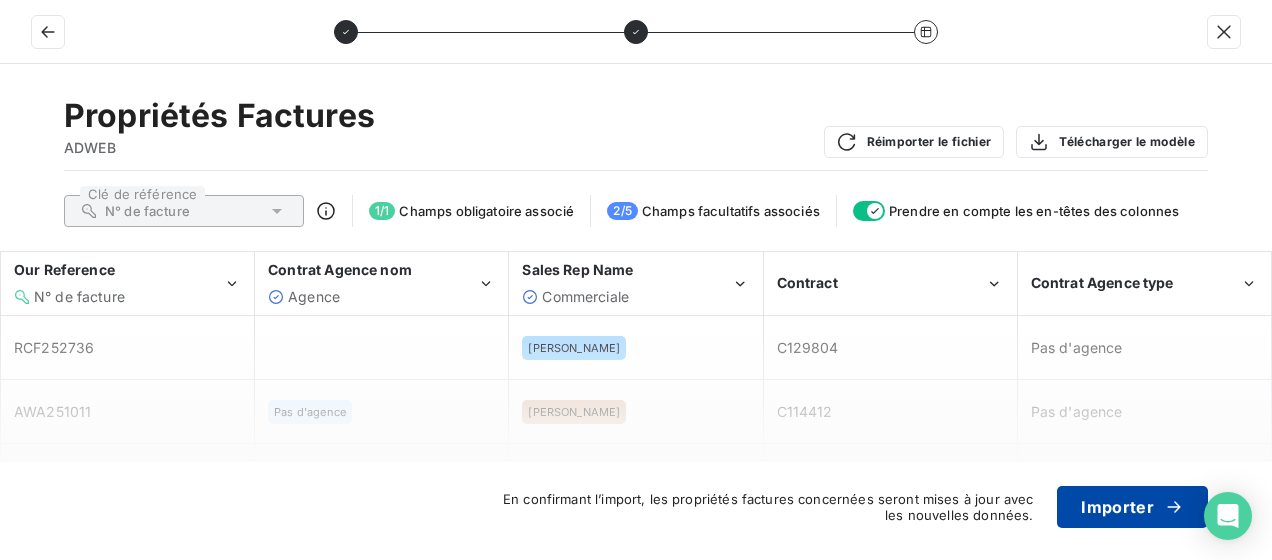click on "Importer" at bounding box center (1132, 507) 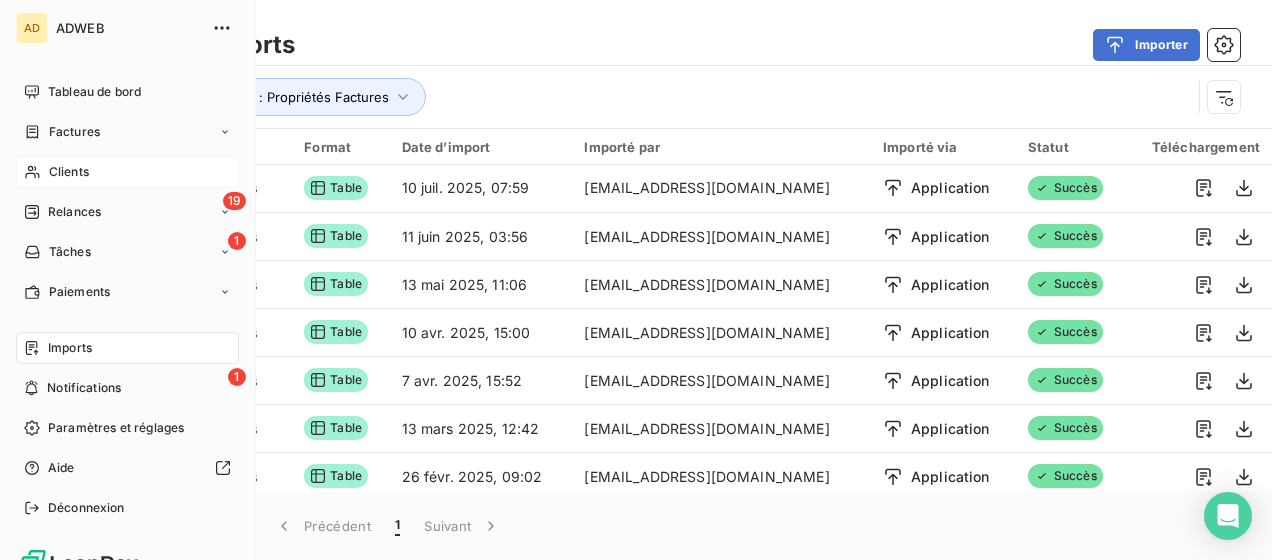 click on "Clients" at bounding box center (69, 172) 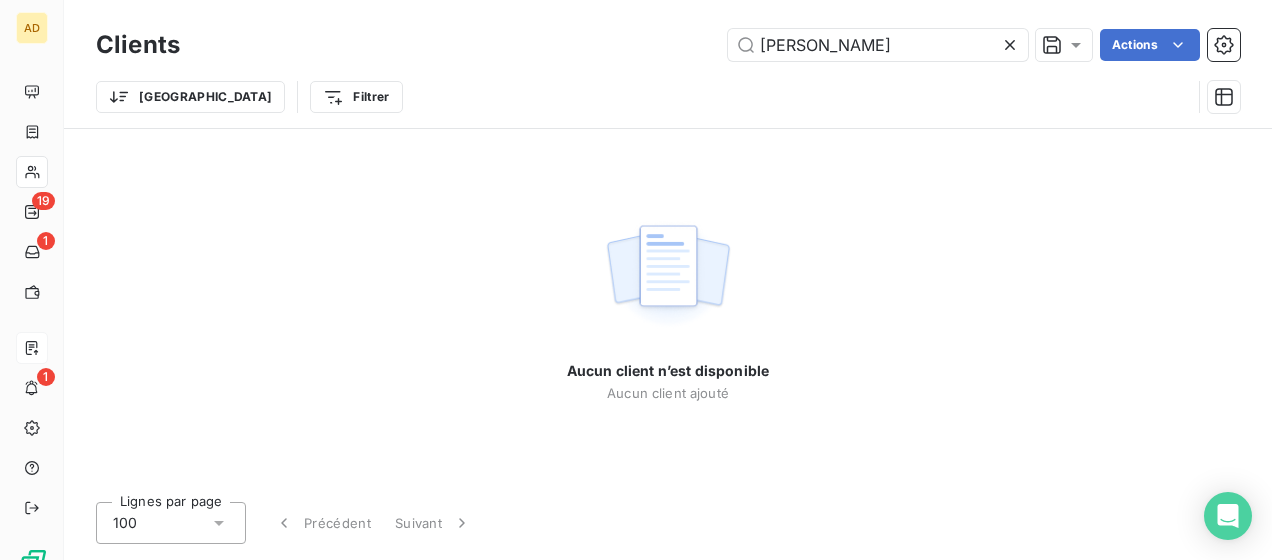 click 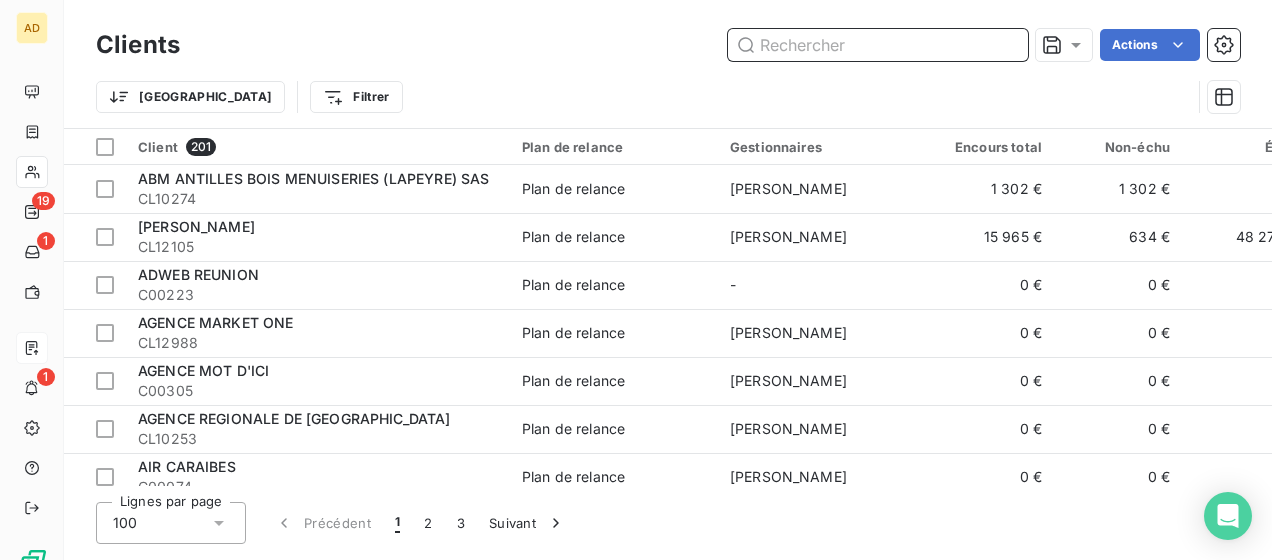 click at bounding box center [878, 45] 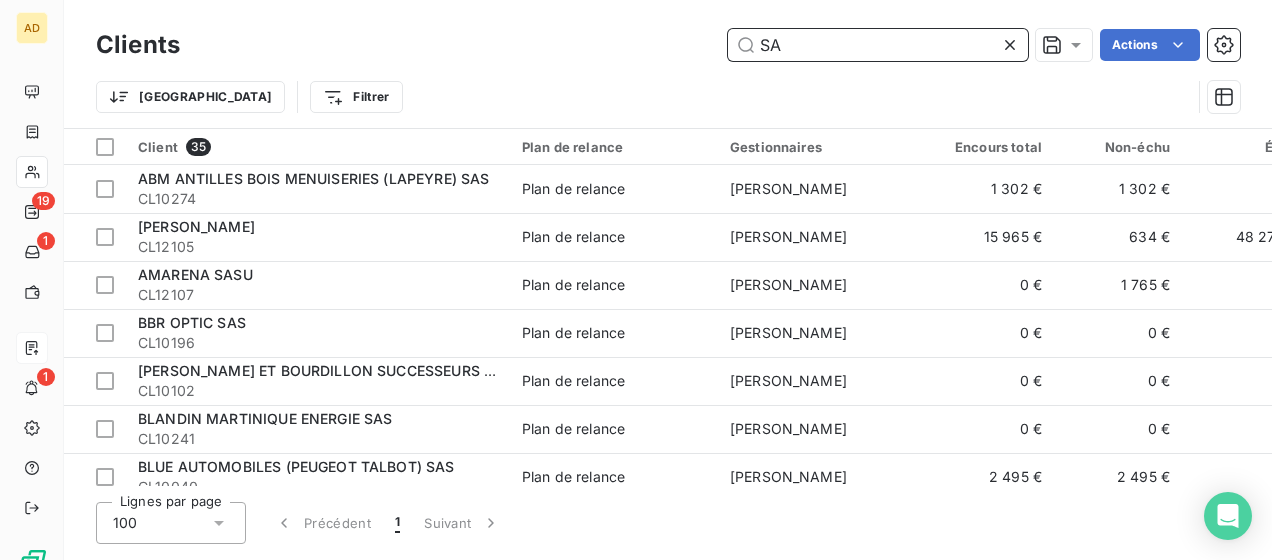 type on "S" 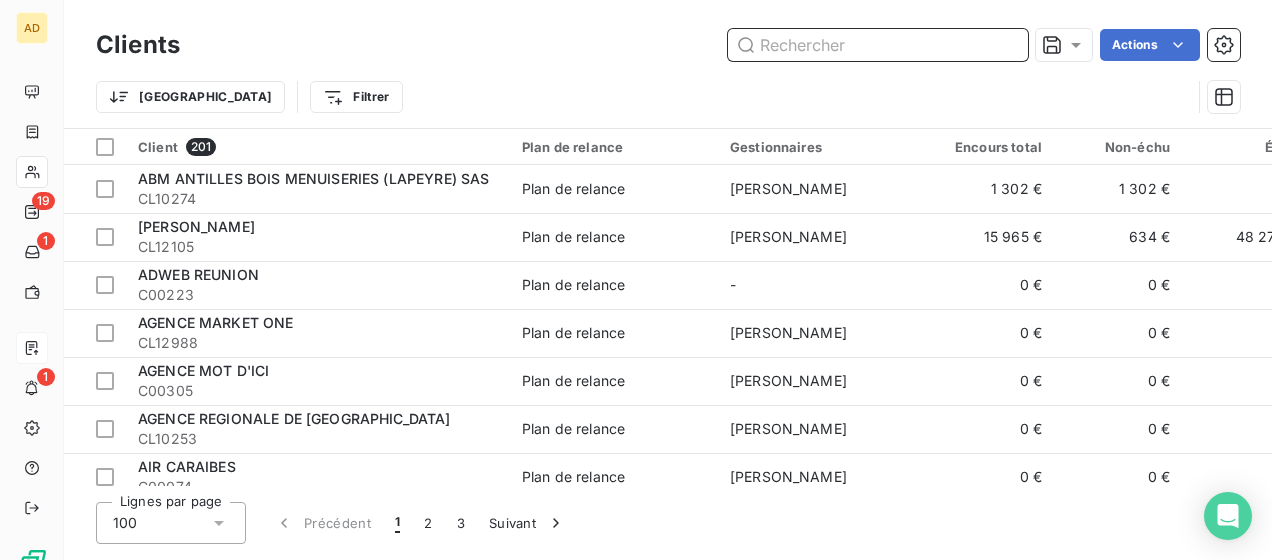 click at bounding box center [878, 45] 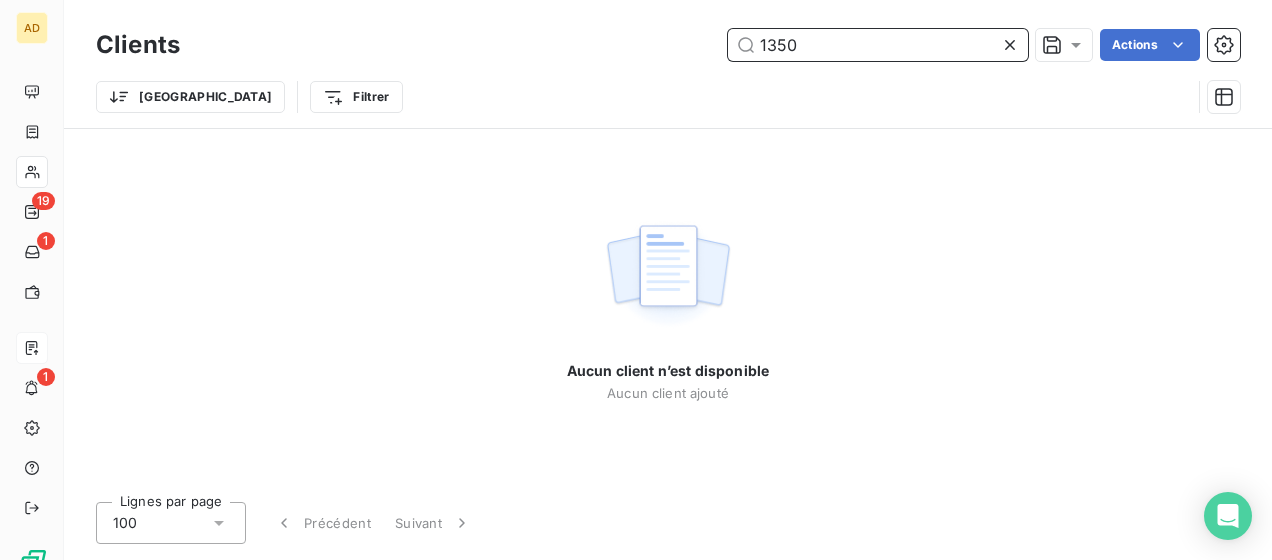 click on "1350" at bounding box center (878, 45) 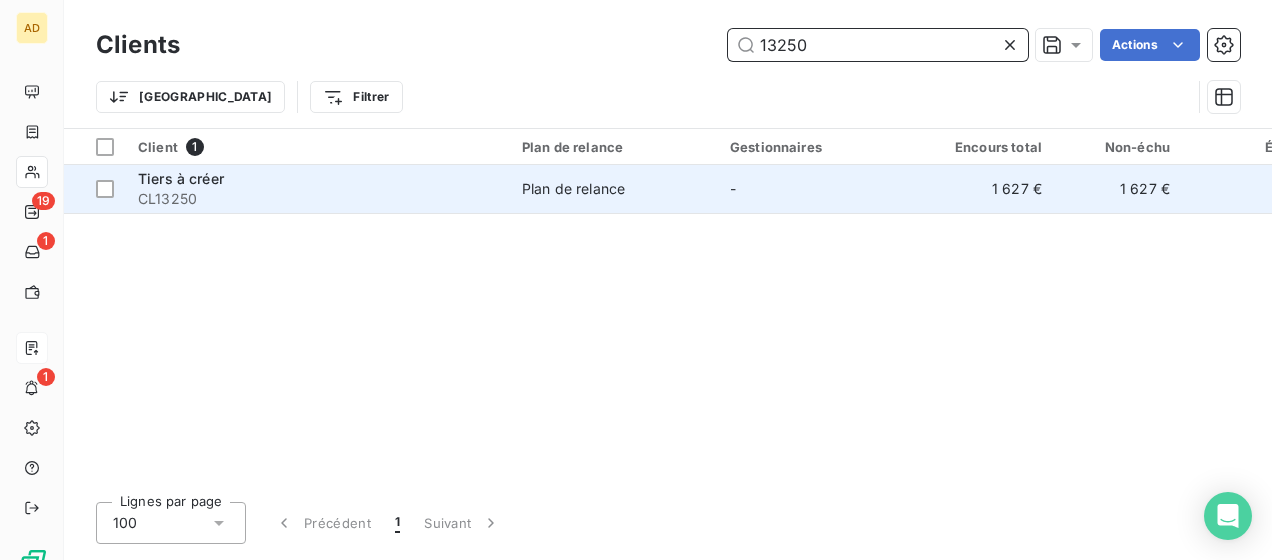 type on "13250" 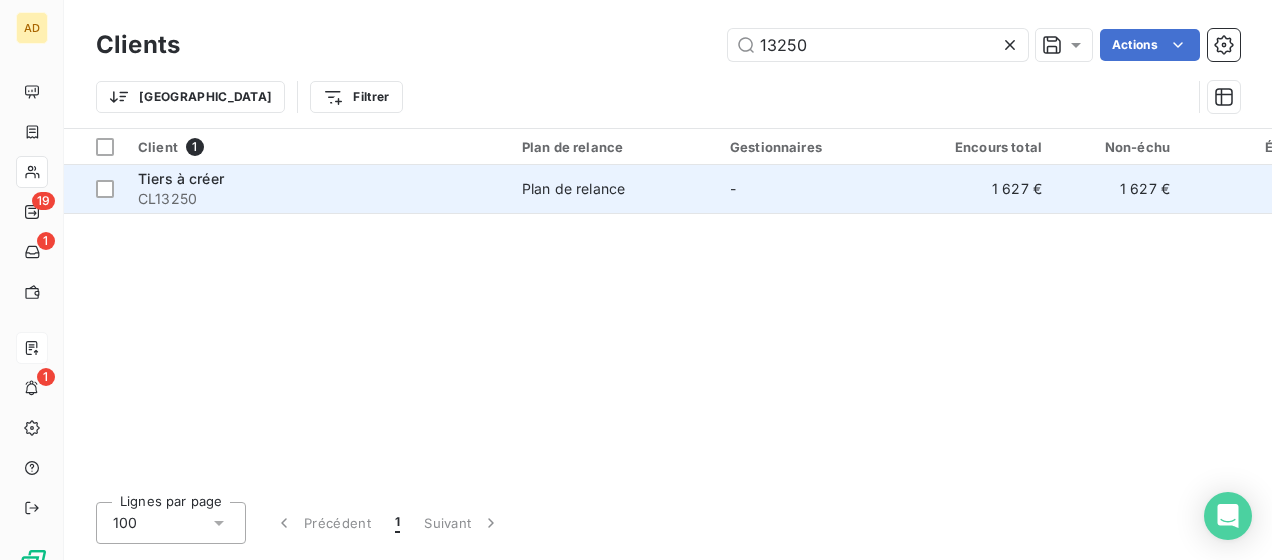 click on "Plan de relance" at bounding box center (614, 189) 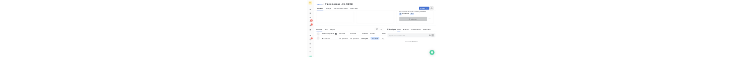 scroll, scrollTop: 300, scrollLeft: 0, axis: vertical 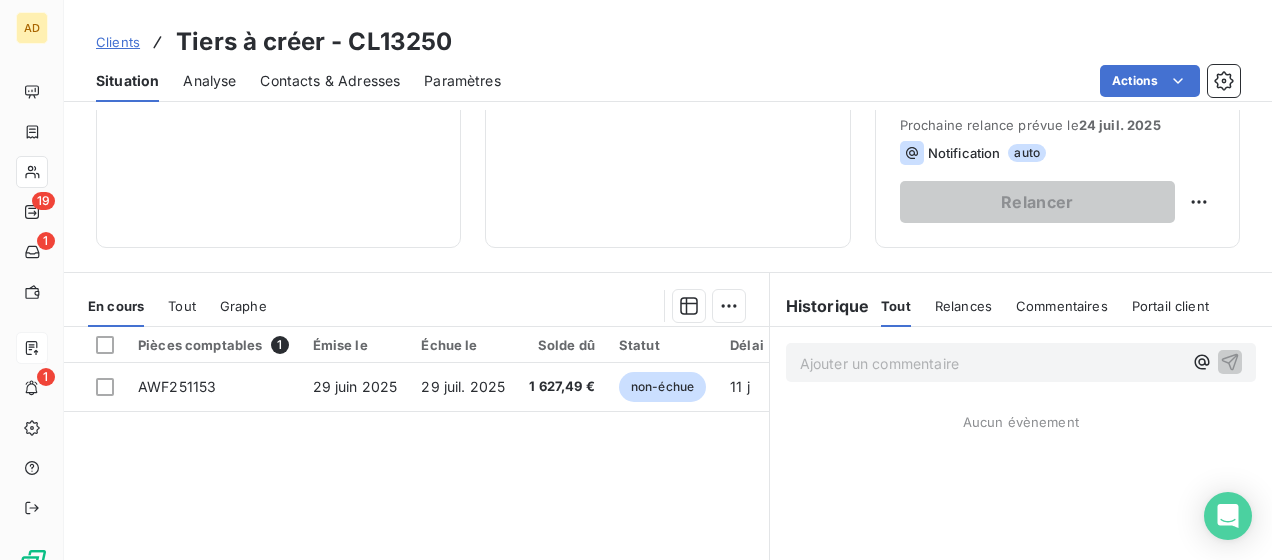 click on "Ajouter un commentaire ﻿" at bounding box center (1021, 362) 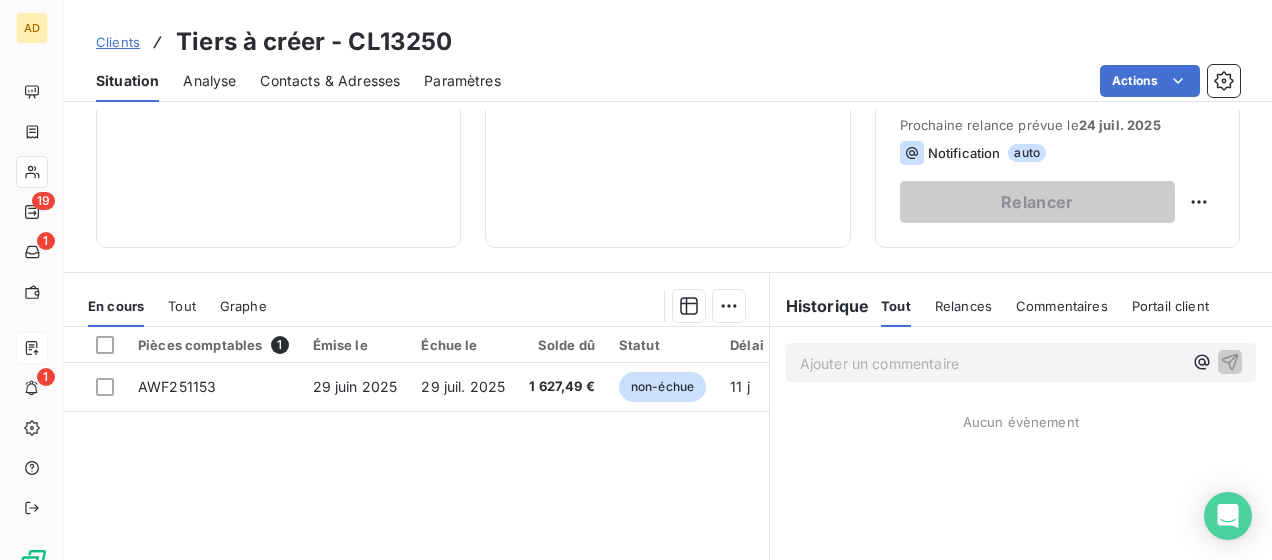 click on "Ajouter un commentaire ﻿" at bounding box center [991, 363] 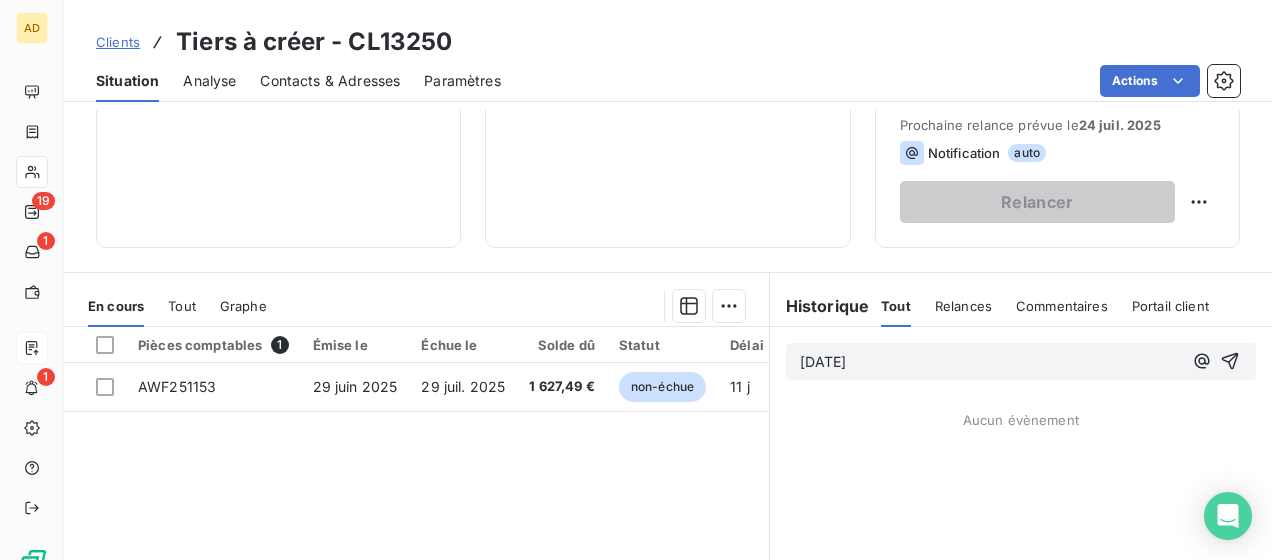 click on "[DATE]" at bounding box center [991, 362] 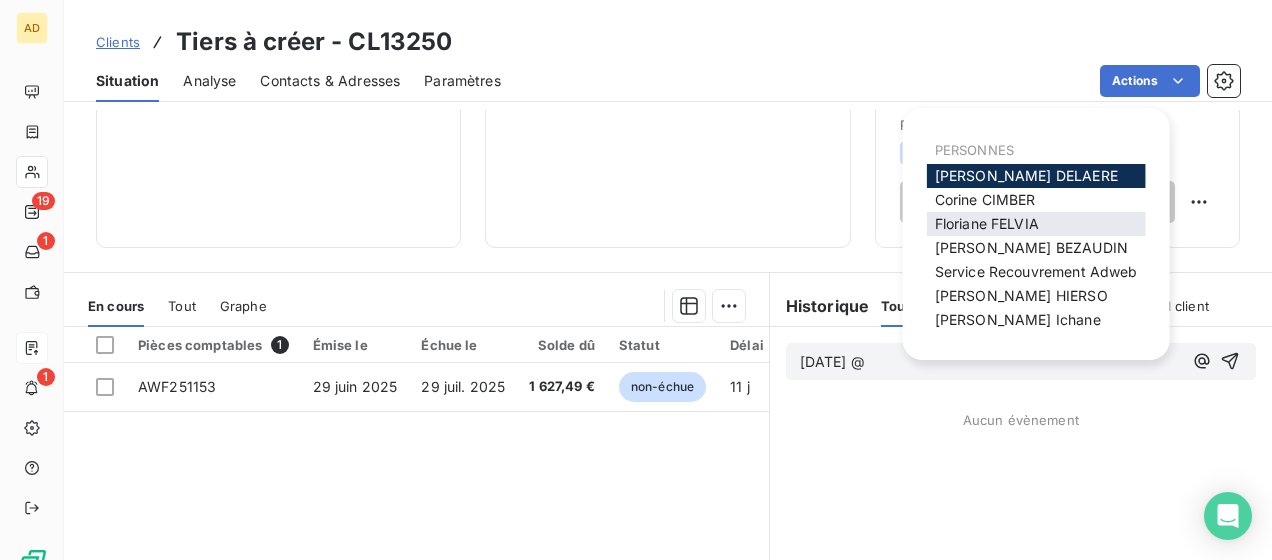 click on "[PERSON_NAME]" at bounding box center [987, 223] 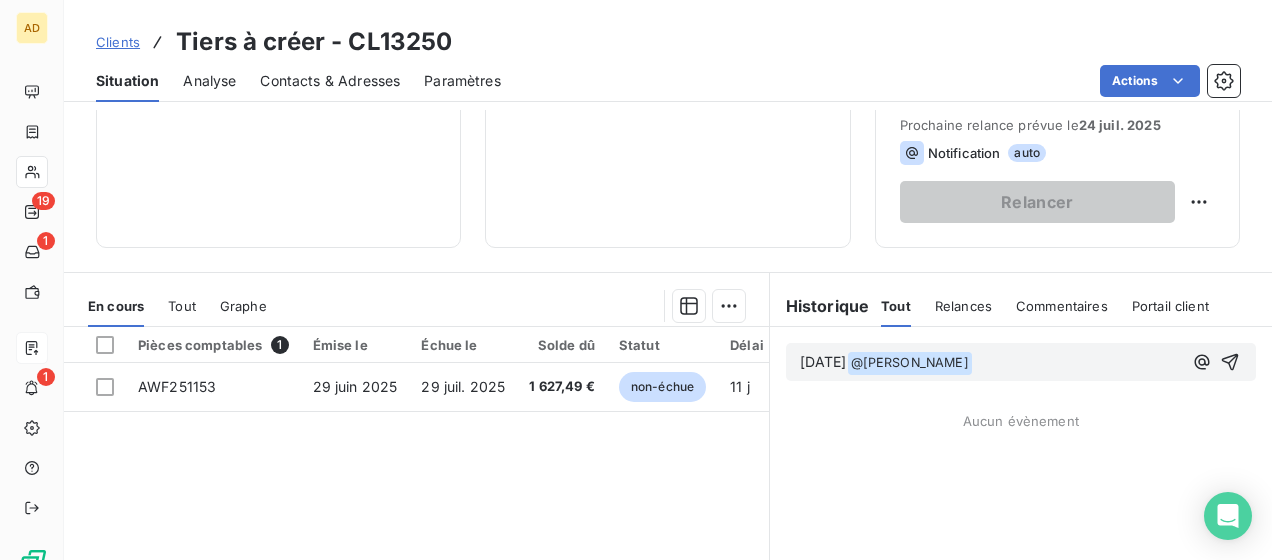 click on "[DATE]  @ [PERSON_NAME] ﻿ ﻿" at bounding box center (991, 363) 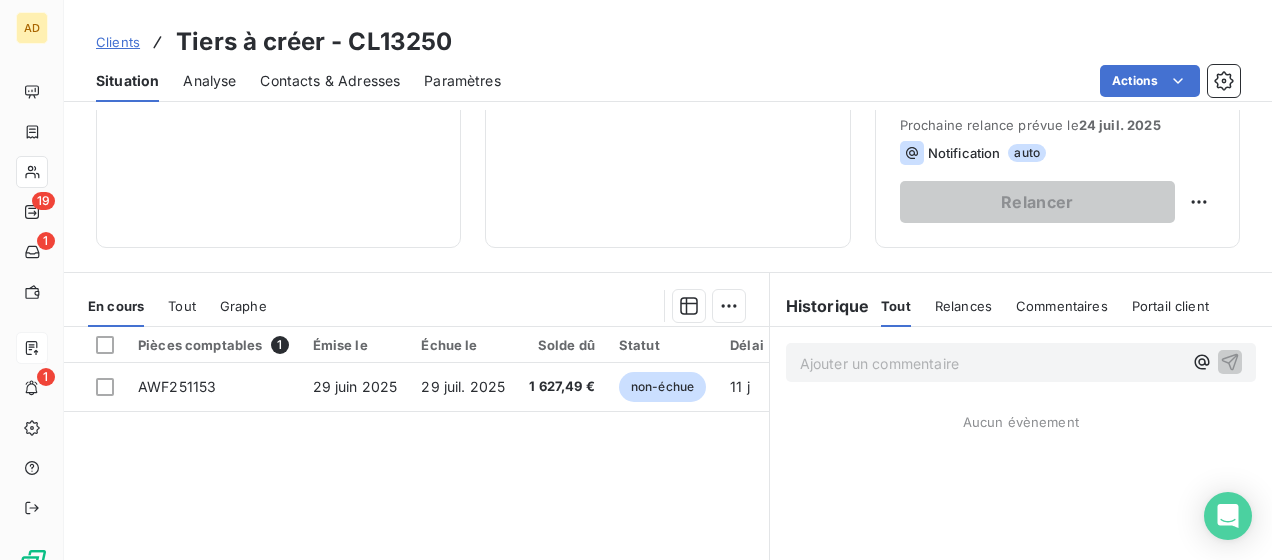 click on "Pièces comptables 1 Émise le Échue le Solde dû Statut Délai   Retard   AWF251153 29 juin 2025 29 juil. 2025 1 627,49 € non-échue 11 j -19 j" at bounding box center (416, 519) 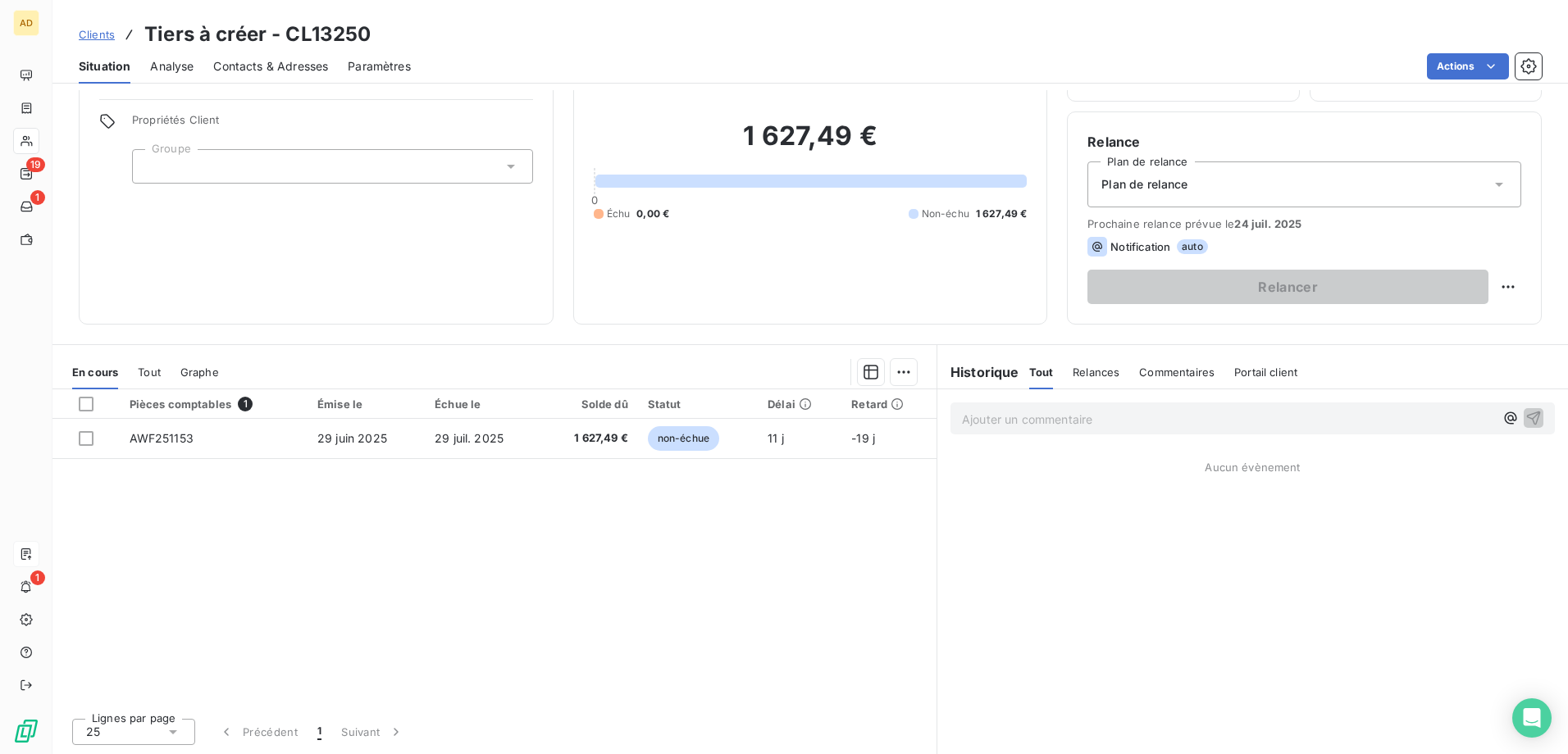 scroll, scrollTop: 19, scrollLeft: 0, axis: vertical 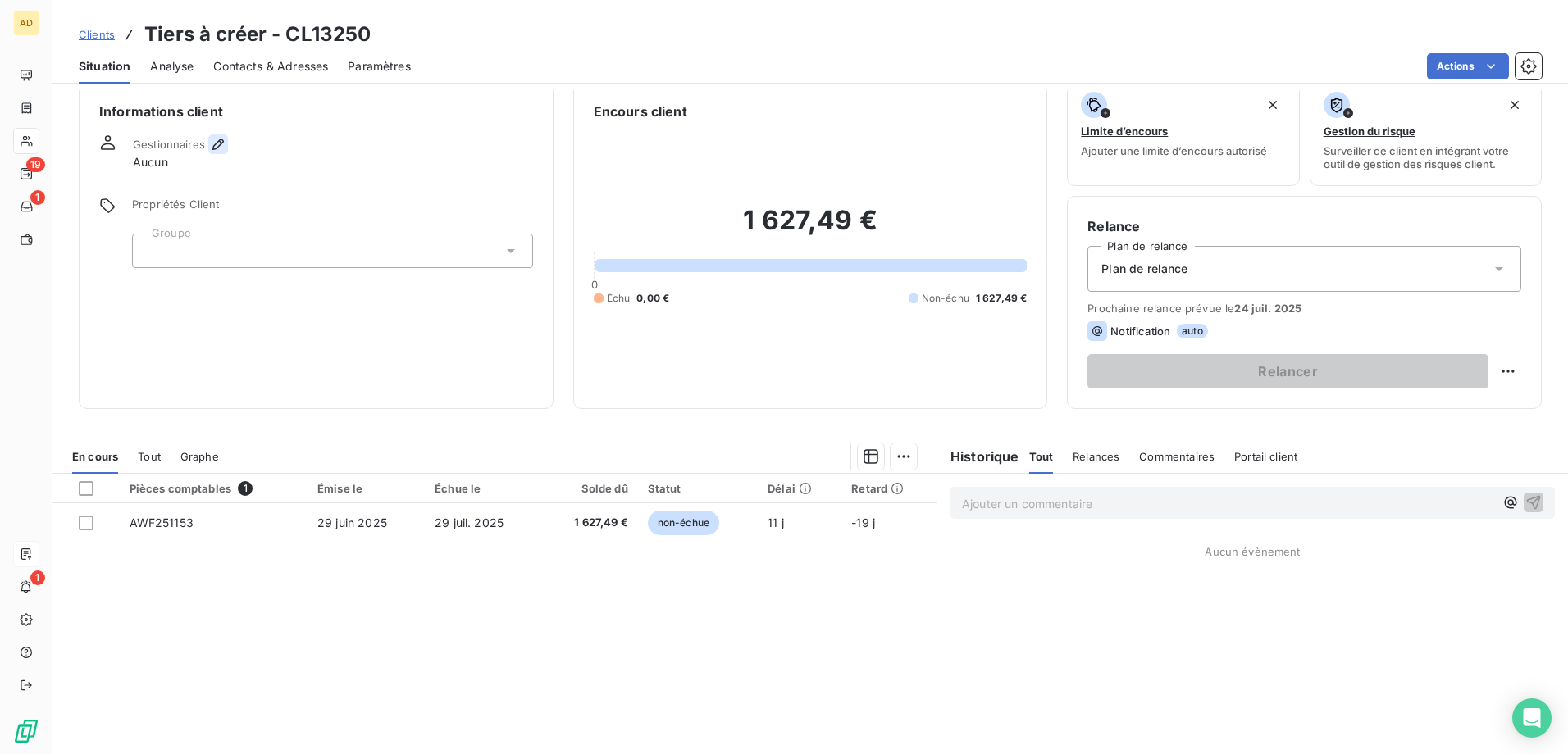click 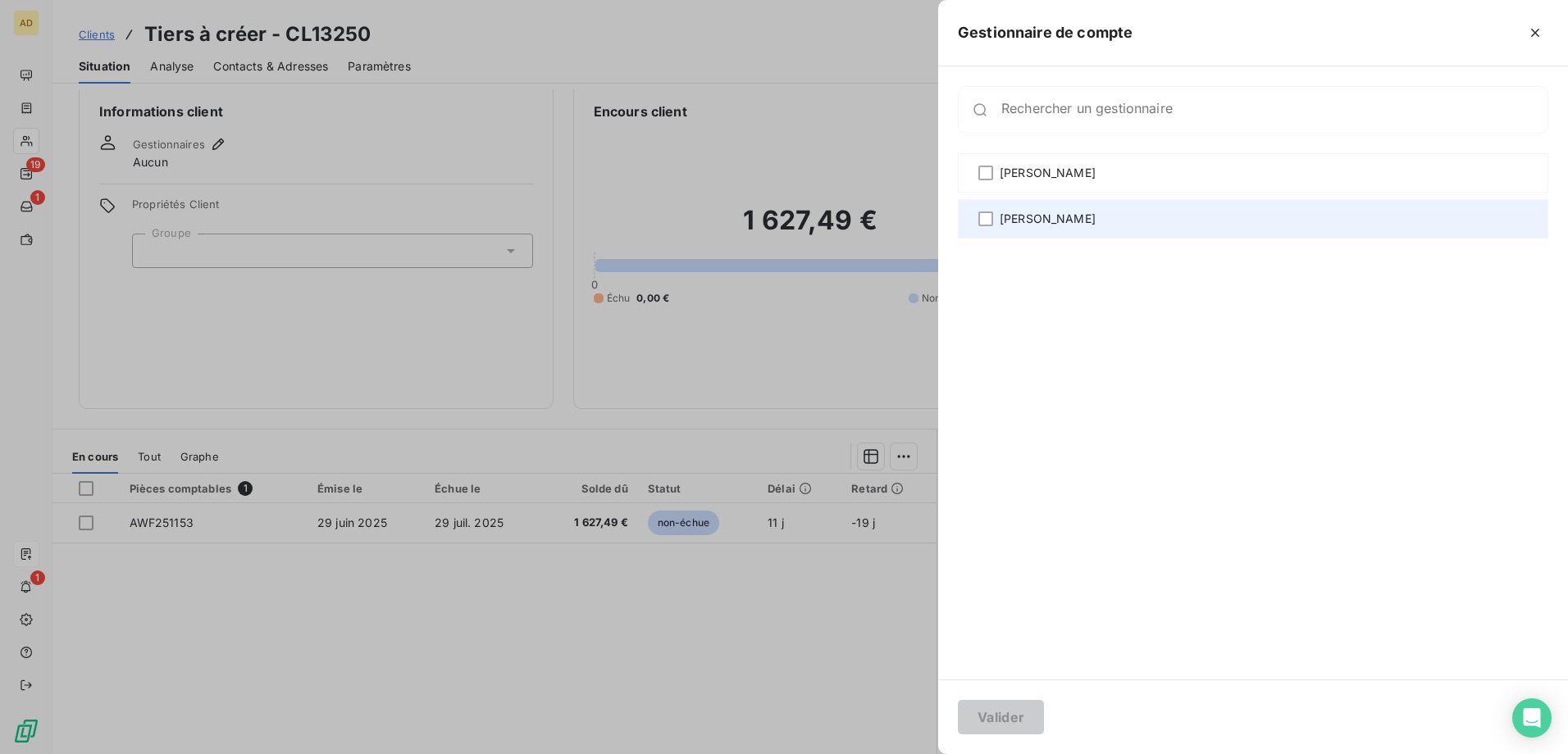 click on "[PERSON_NAME]" at bounding box center [1253, 219] 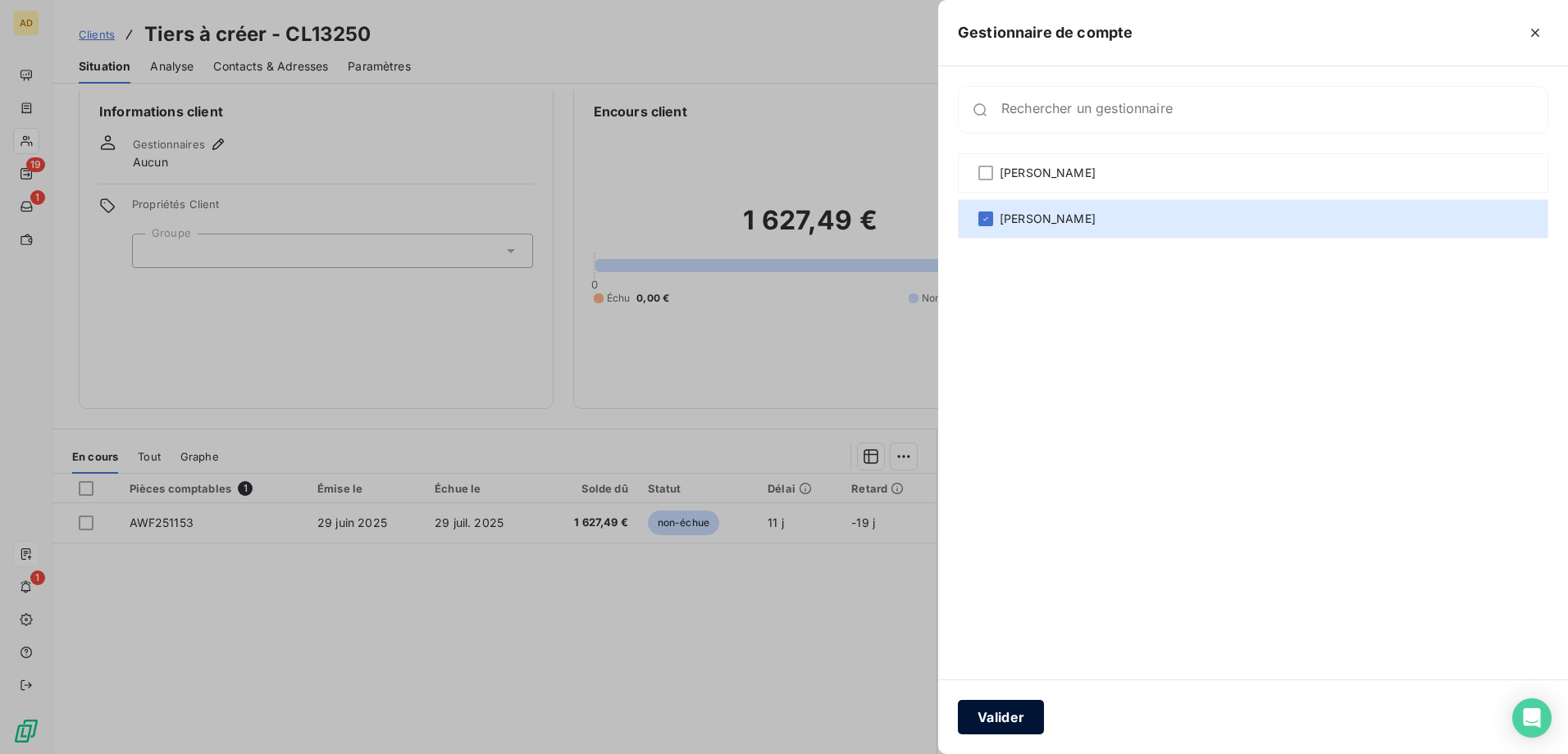 click on "Valider" at bounding box center [1001, 717] 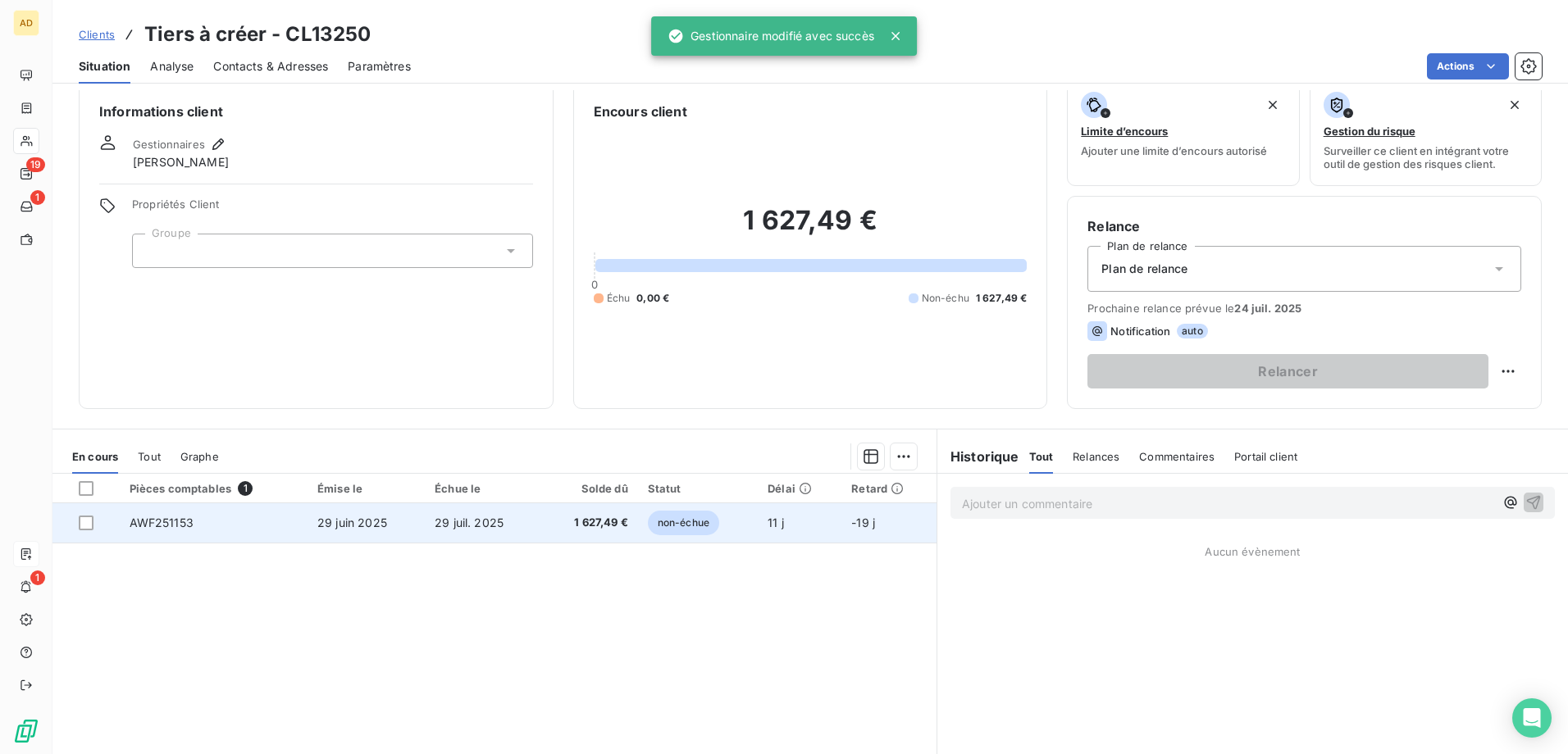click on "1 627,49 €" at bounding box center (590, 523) 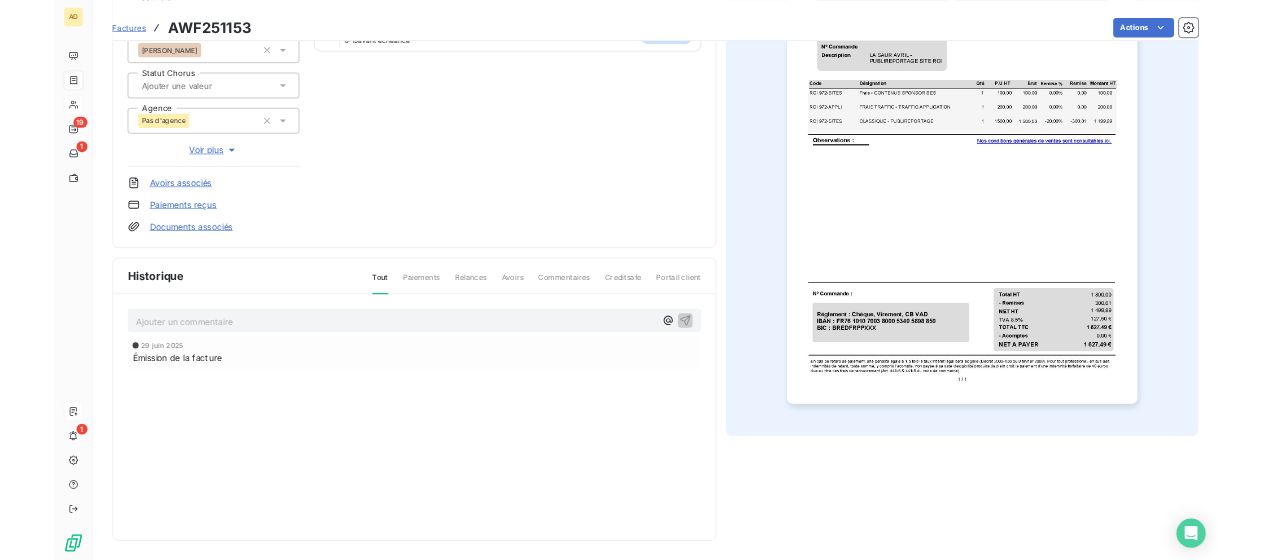 scroll, scrollTop: 0, scrollLeft: 0, axis: both 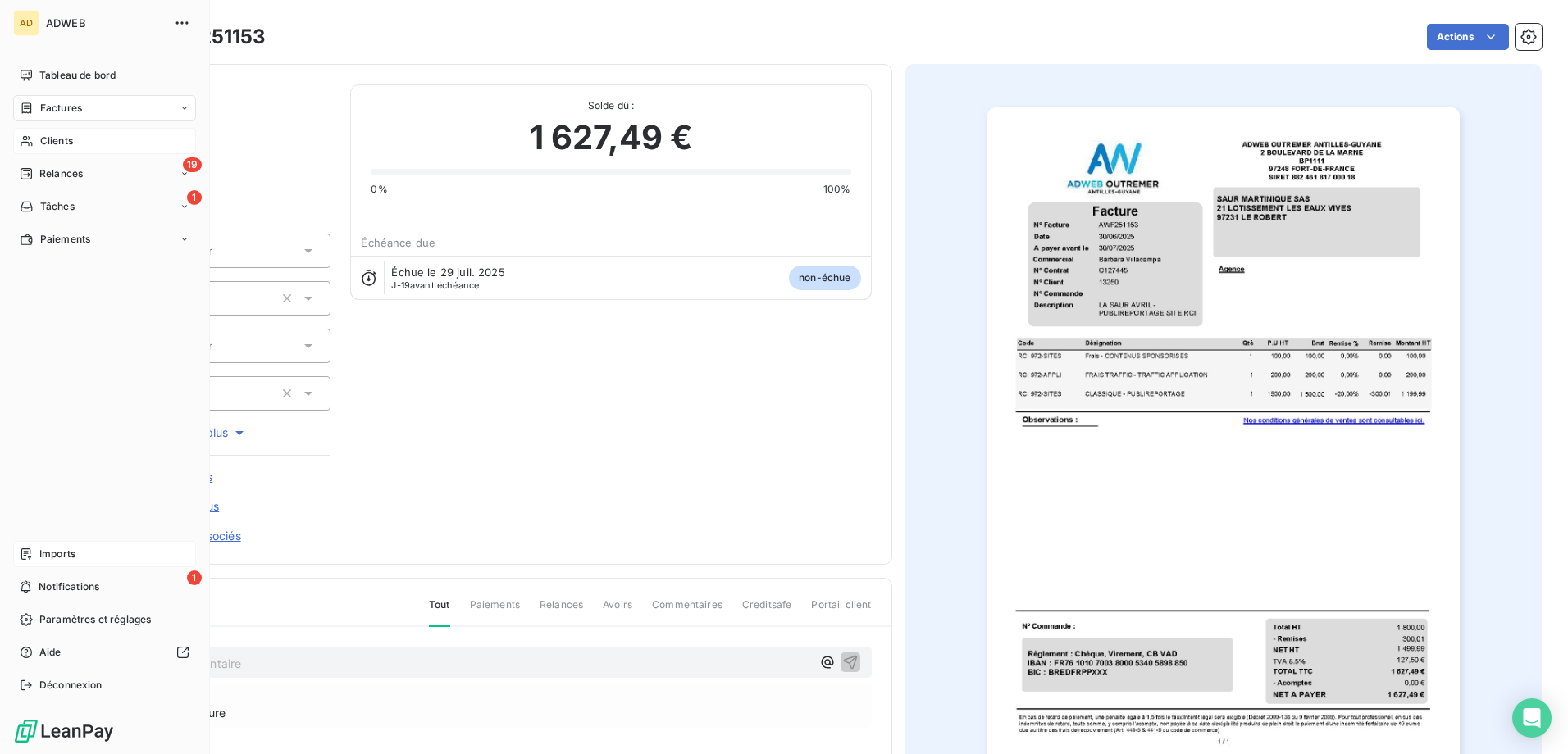 click on "Factures" at bounding box center (104, 108) 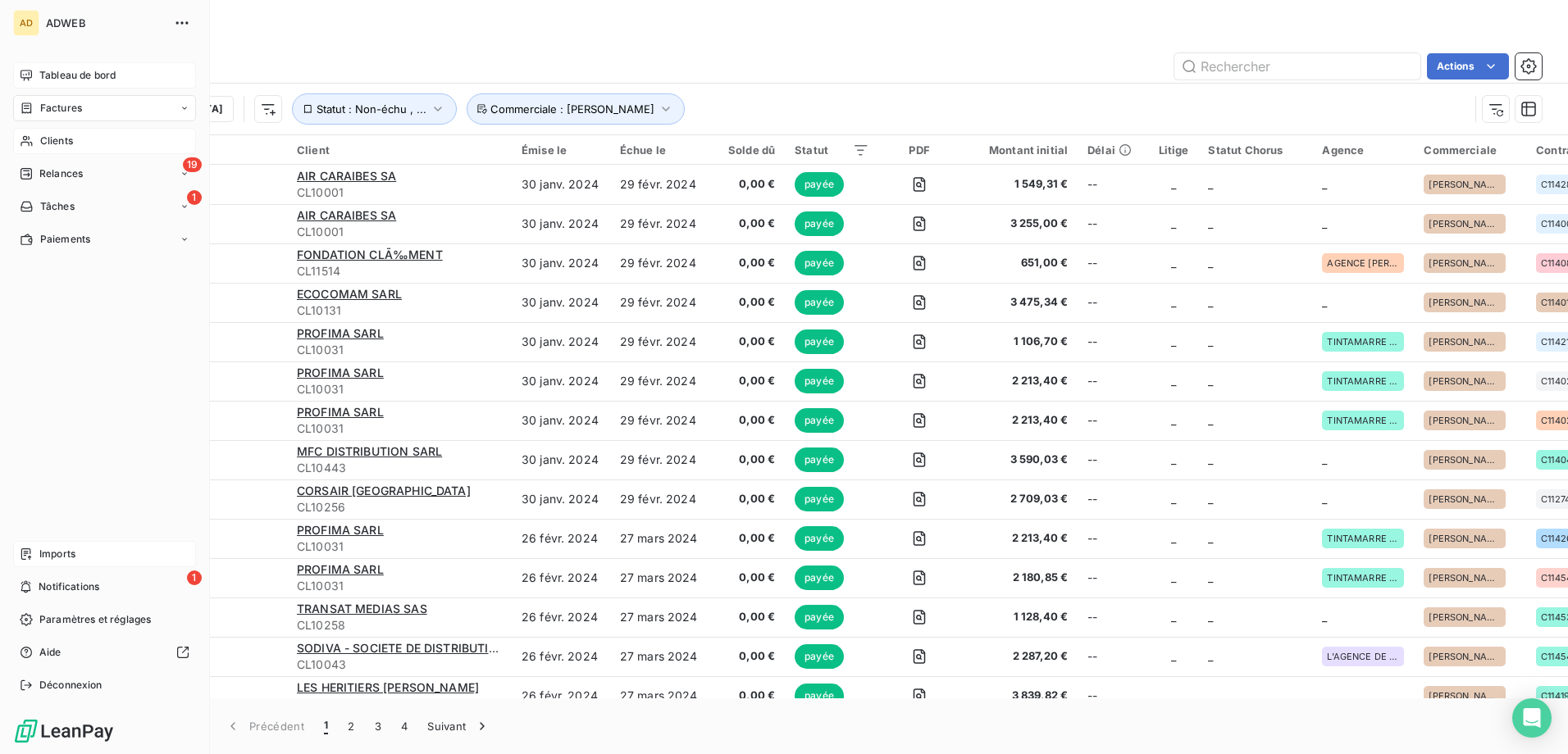 click on "Tableau de bord" at bounding box center [77, 75] 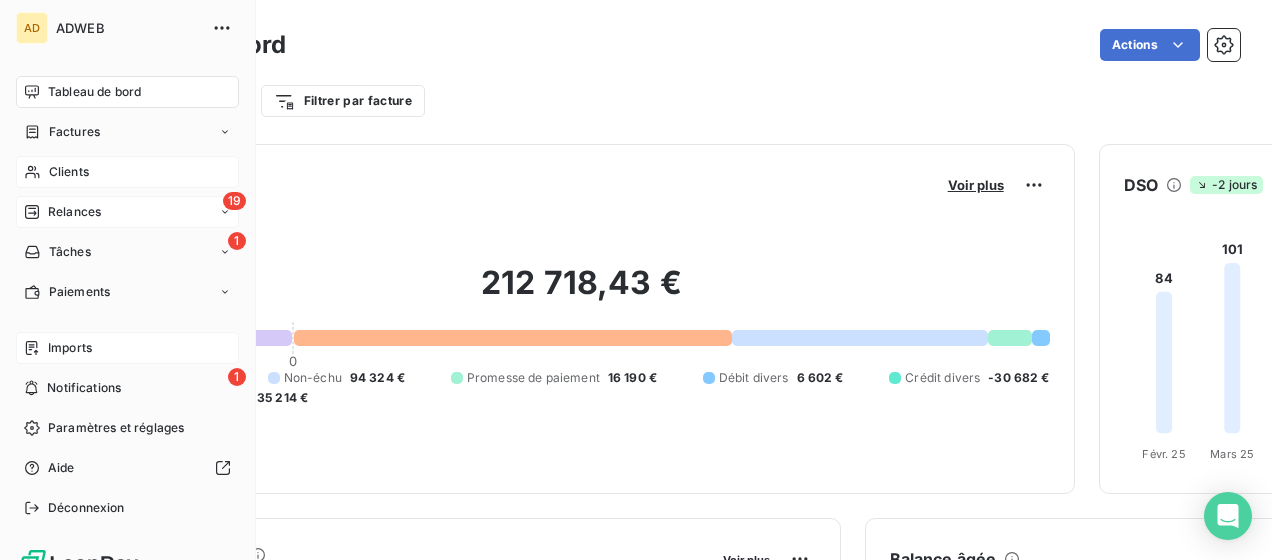 click on "Relances" at bounding box center (62, 212) 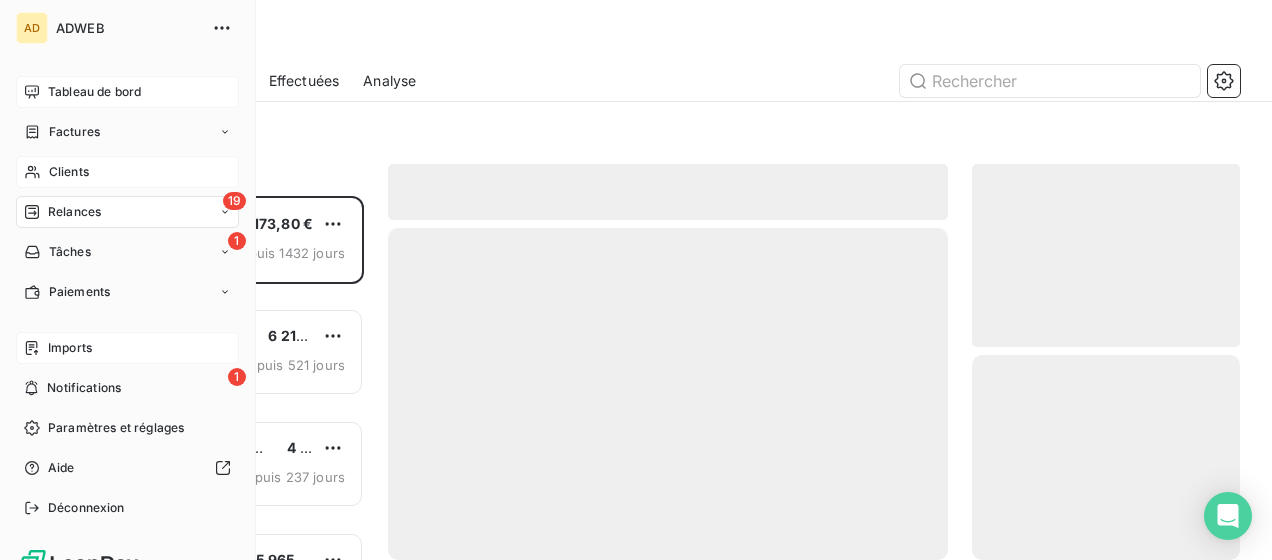 scroll, scrollTop: 16, scrollLeft: 16, axis: both 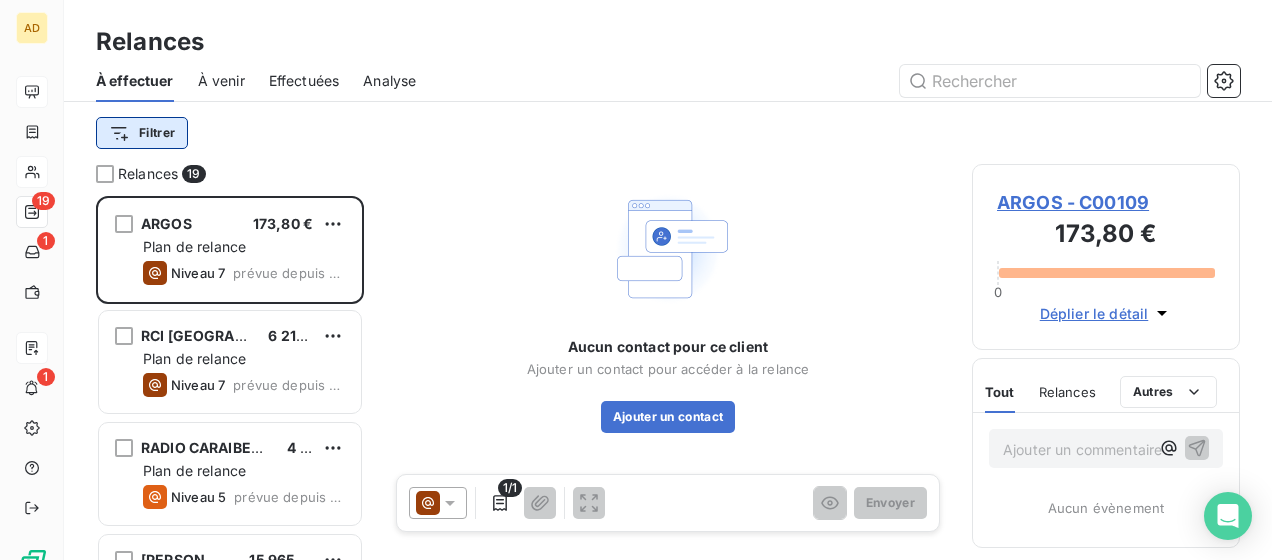 click on "AD 19 1 1 Relances À effectuer À venir Effectuées Analyse Filtrer Relances 19 ARGOS  173,80 € Plan de relance Niveau 7 prévue depuis 1432 jours RCI [GEOGRAPHIC_DATA] 6 212,21 € Plan de relance Niveau 7 prévue depuis 521 jours RADIO CARAIBES INTERNATIONAL [GEOGRAPHIC_DATA] 4 665,50 € Plan de relance Niveau 5 prévue depuis 237 jours ADRUN SAS 15 965,40 € Plan de relance Niveau 3 prévue depuis 150 jours NORD COMMUNICATION 50 417,81 € Plan de relance Niveau 5 prévue depuis 69 jours RADIO CARAIBES INTERNATIONAL [GEOGRAPHIC_DATA] SAS 2 170,00 € Plan de relance Niveau 5 prévue depuis 69 jours ALC BLUE MARINE 1 529,56 € Plan de relance Niveau 4 prévue depuis 48 jours CONSEIL REGIONAL DE LA GUADELOUPE 2 952,50 € Groupe Administration Niveau 3 prévue depuis 45 jours SOCIETE SAFO 1 192,87 € Plan de relance Niveau 2 prévue depuis 33 jours CAISSE REGIONALE CREDIT AGRICOLE MUTUEL [GEOGRAPHIC_DATA] 2 850,95 € Plan de relance Niveau 3 prévue depuis 27 jours CANAL + [GEOGRAPHIC_DATA] 1/1 0" at bounding box center (636, 280) 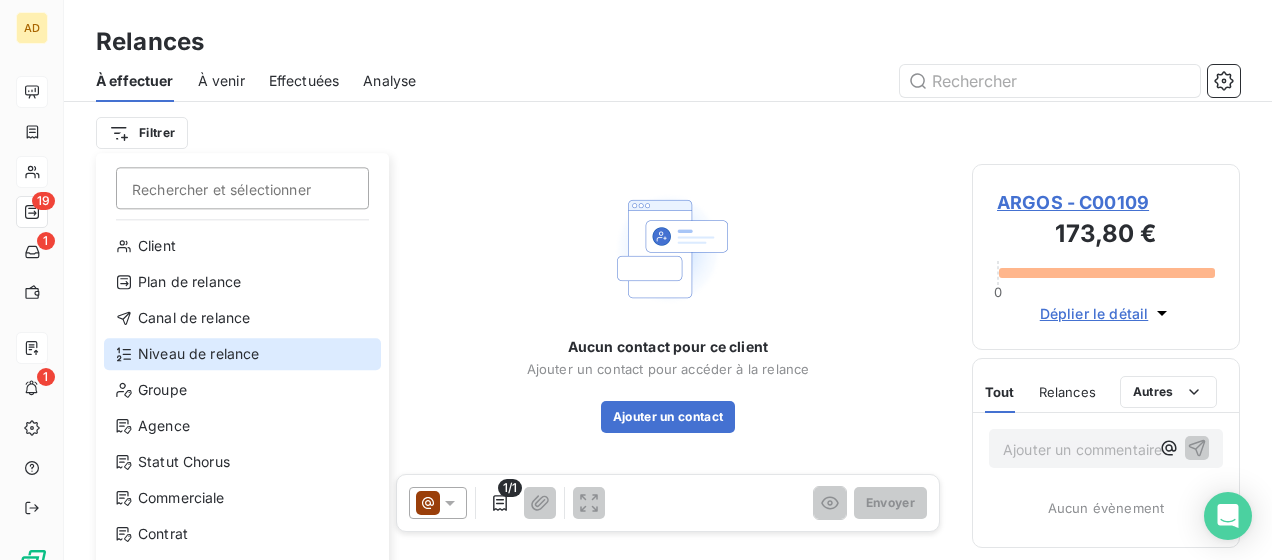 click on "Niveau de relance" at bounding box center [242, 354] 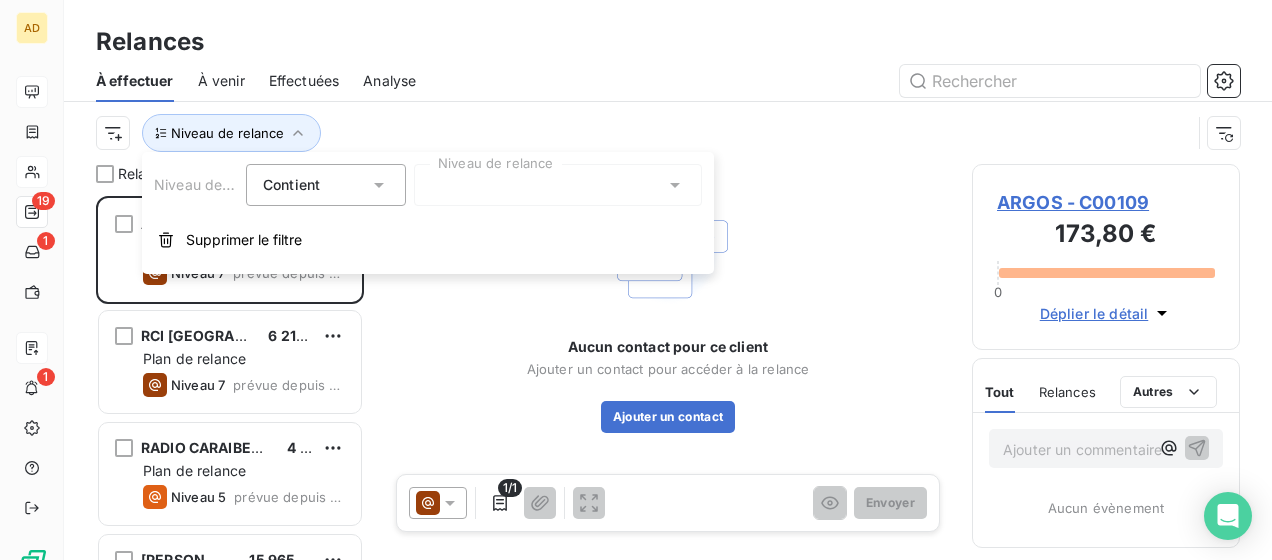 click 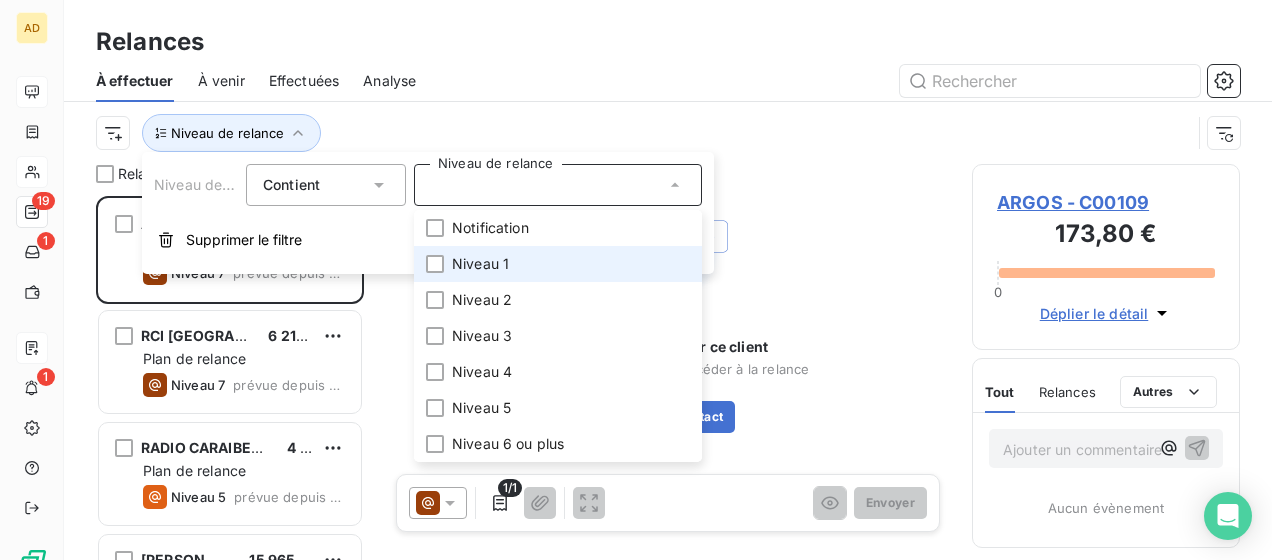 click on "Niveau 1" at bounding box center [558, 264] 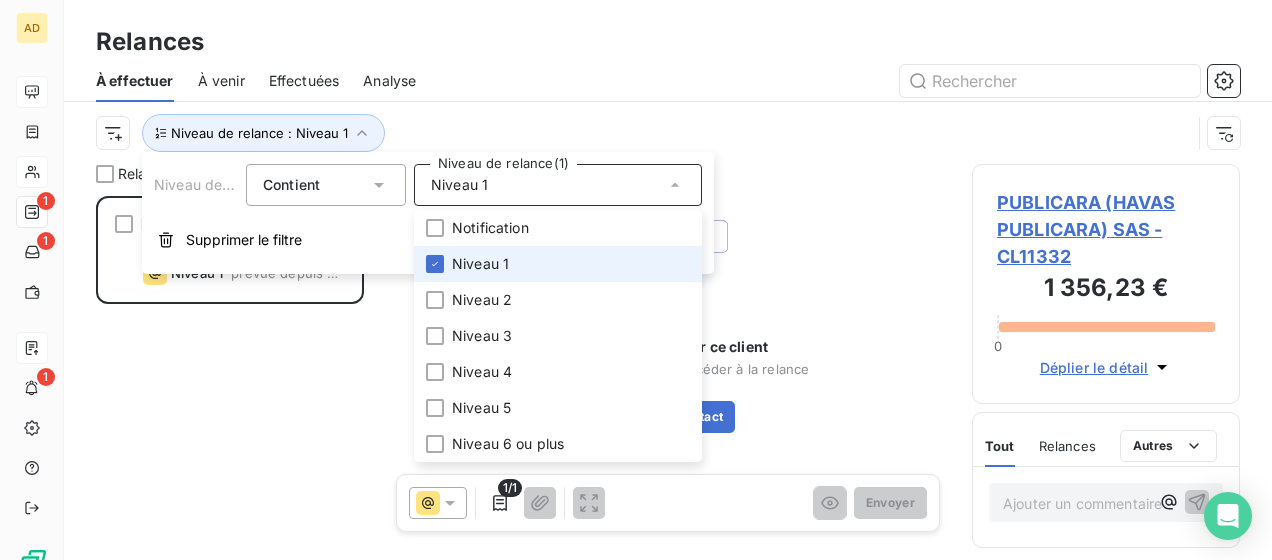 scroll, scrollTop: 16, scrollLeft: 16, axis: both 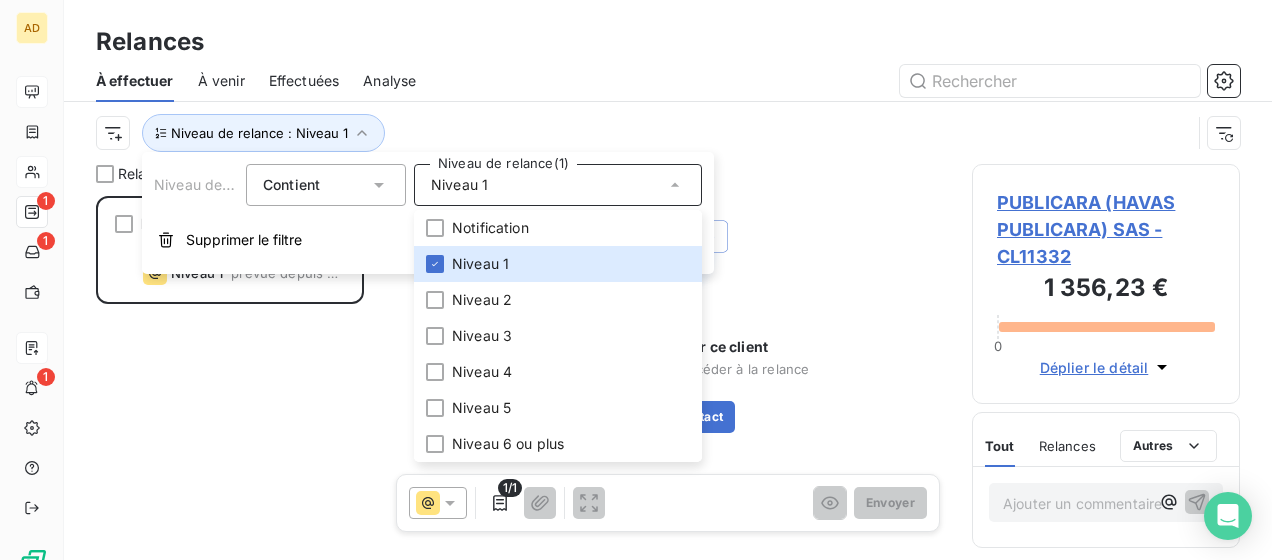 click on "PUBLICARA (HAVAS PUBLICARA) SAS 1 356,23 € Plan de relance Niveau 1 prévue depuis 5 jours" at bounding box center [230, 378] 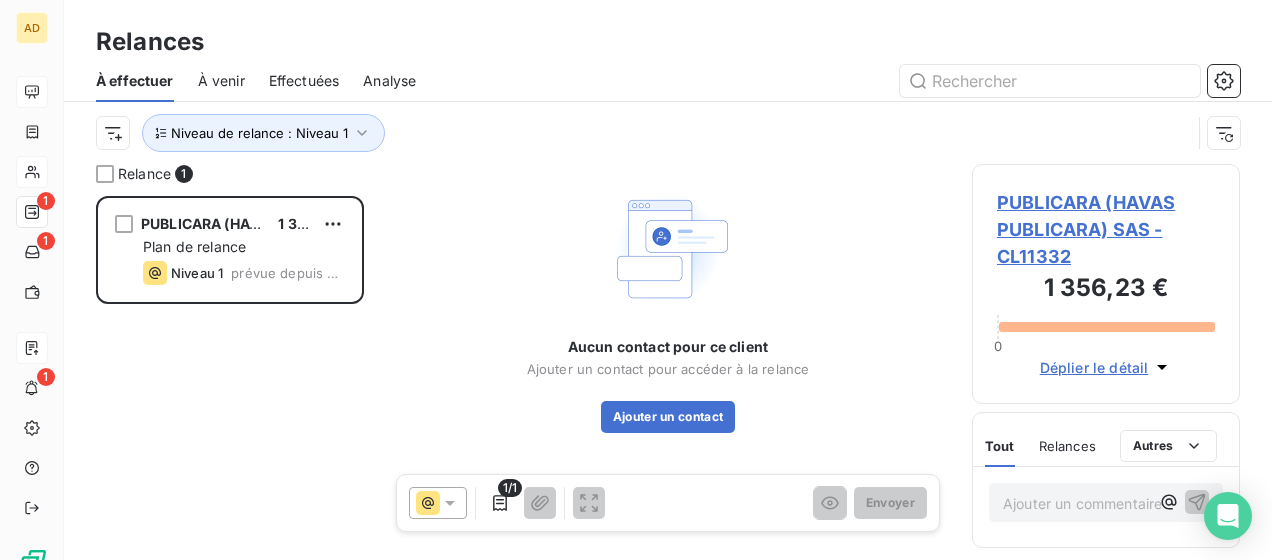 click on "PUBLICARA (HAVAS PUBLICARA) SAS - CL11332" at bounding box center (1106, 229) 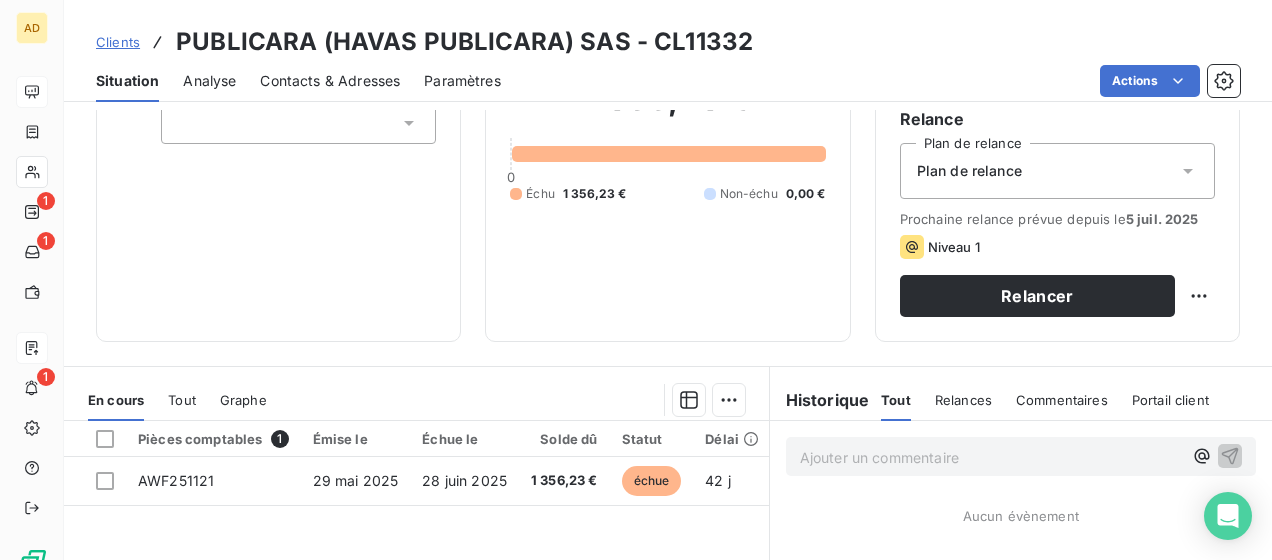 scroll, scrollTop: 300, scrollLeft: 0, axis: vertical 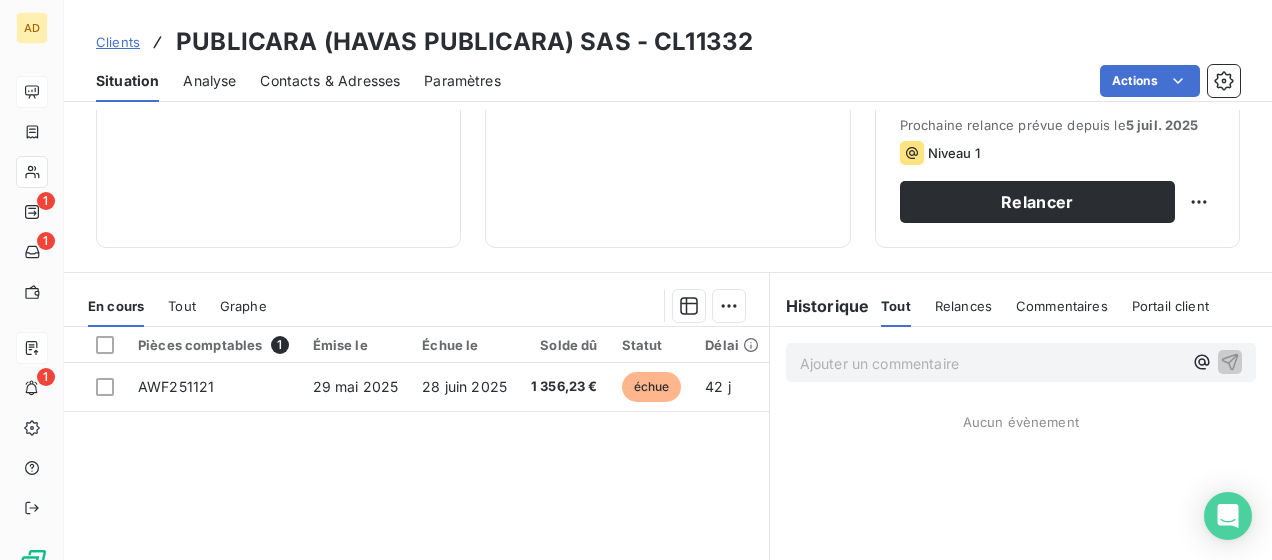 click on "28 juin 2025" at bounding box center (464, 386) 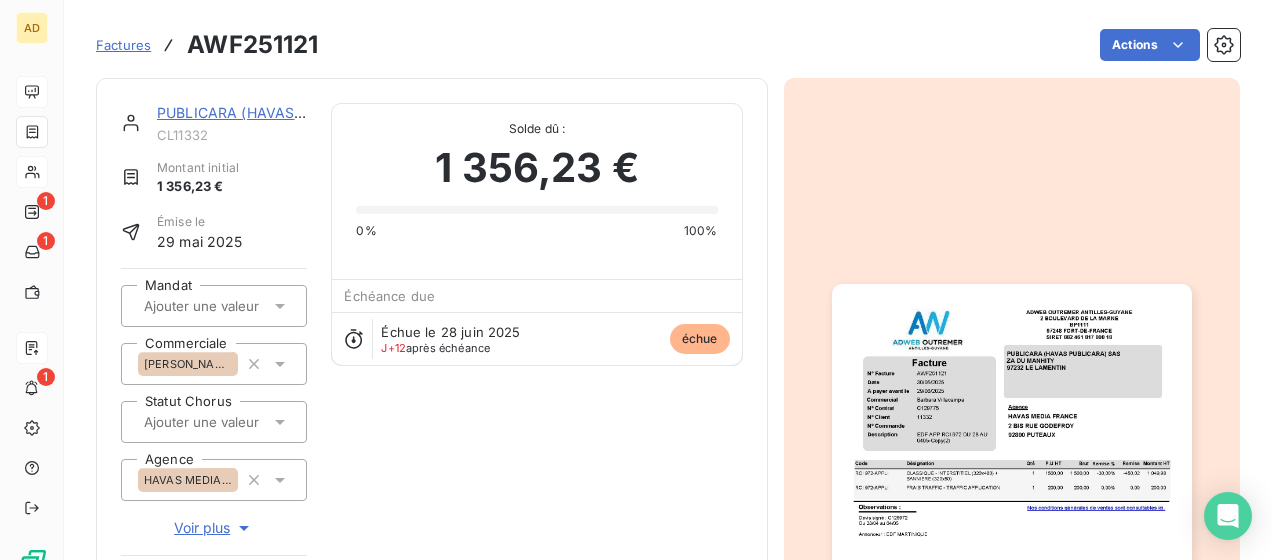 scroll, scrollTop: 0, scrollLeft: 0, axis: both 